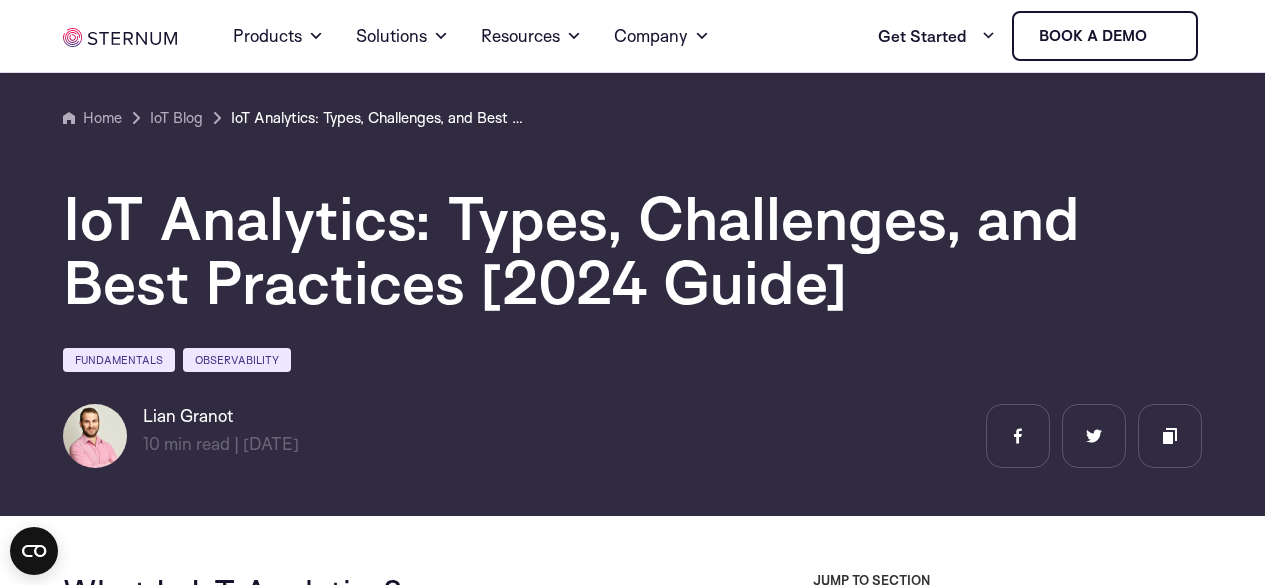 scroll, scrollTop: 8670, scrollLeft: 0, axis: vertical 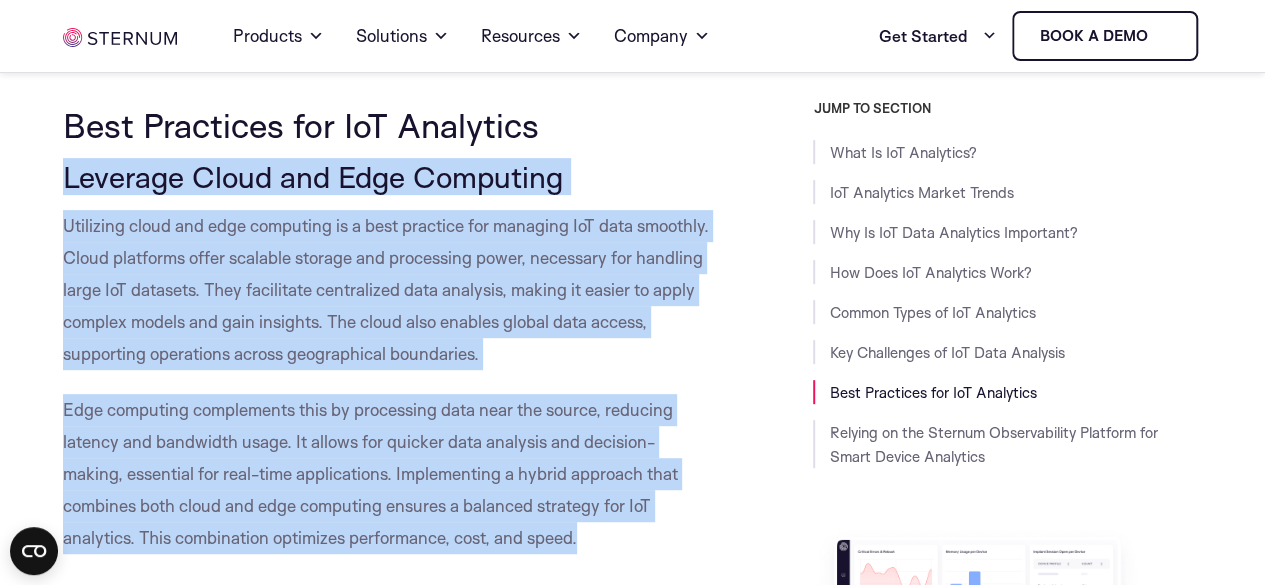 drag, startPoint x: 596, startPoint y: 532, endPoint x: 48, endPoint y: 187, distance: 647.55615 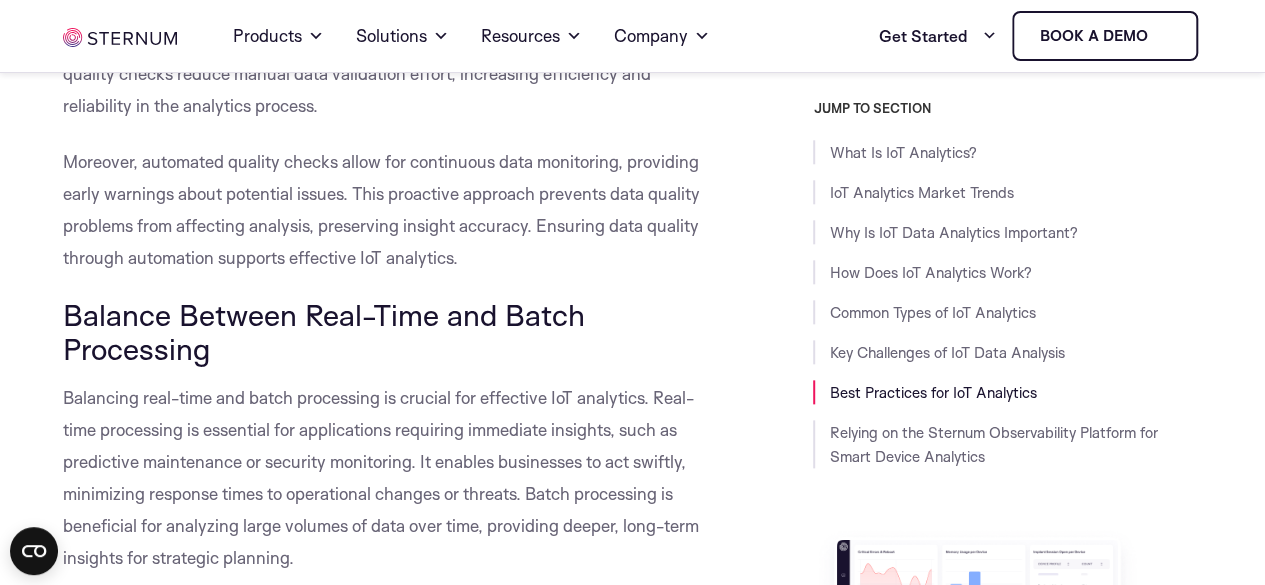 scroll, scrollTop: 8694, scrollLeft: 0, axis: vertical 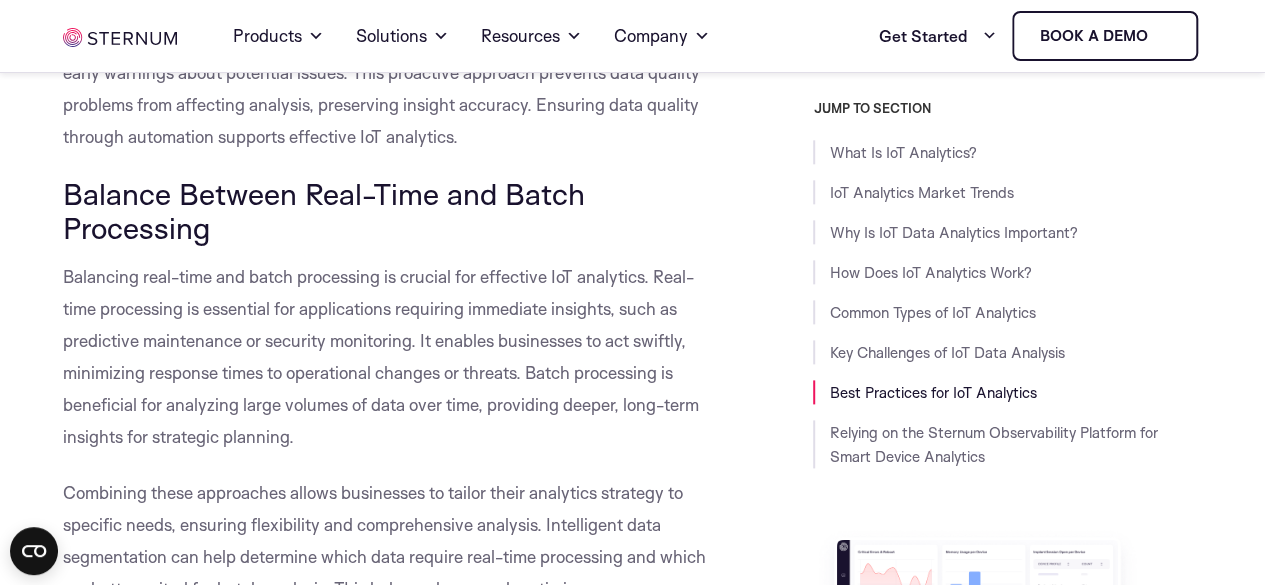 click on "Balancing real-time and batch processing is crucial for effective IoT analytics. Real-time processing is essential for applications requiring immediate insights, such as predictive maintenance or security monitoring. It enables businesses to act swiftly, minimizing response times to operational changes or threats. Batch processing is beneficial for analyzing large volumes of data over time, providing deeper, long-term insights for strategic planning." at bounding box center [381, 356] 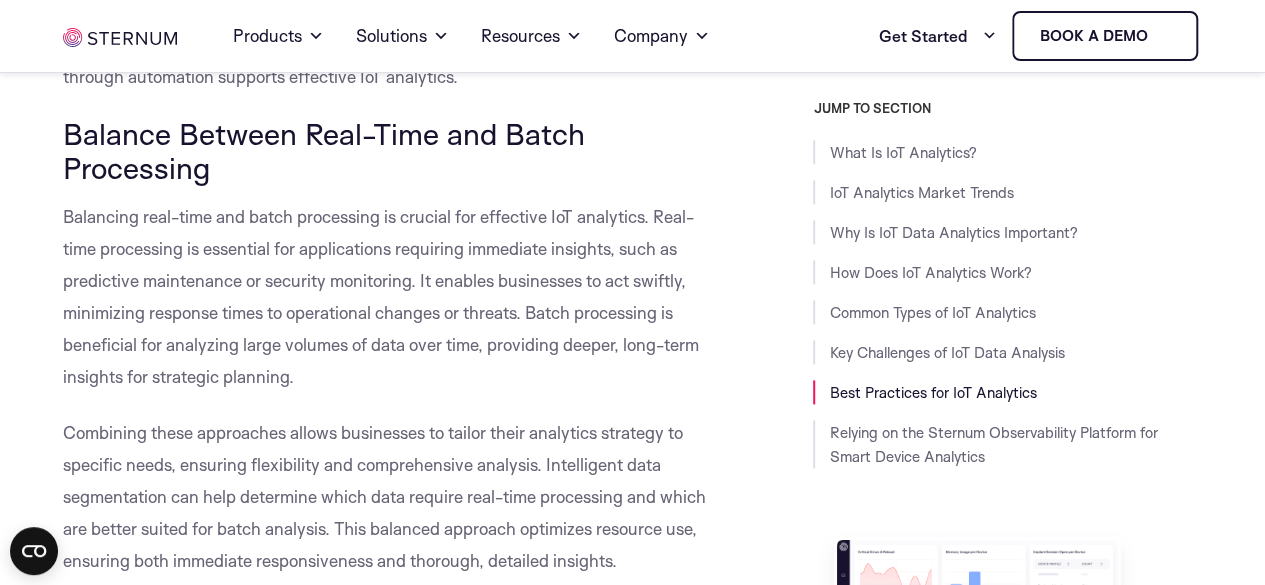 scroll, scrollTop: 8756, scrollLeft: 0, axis: vertical 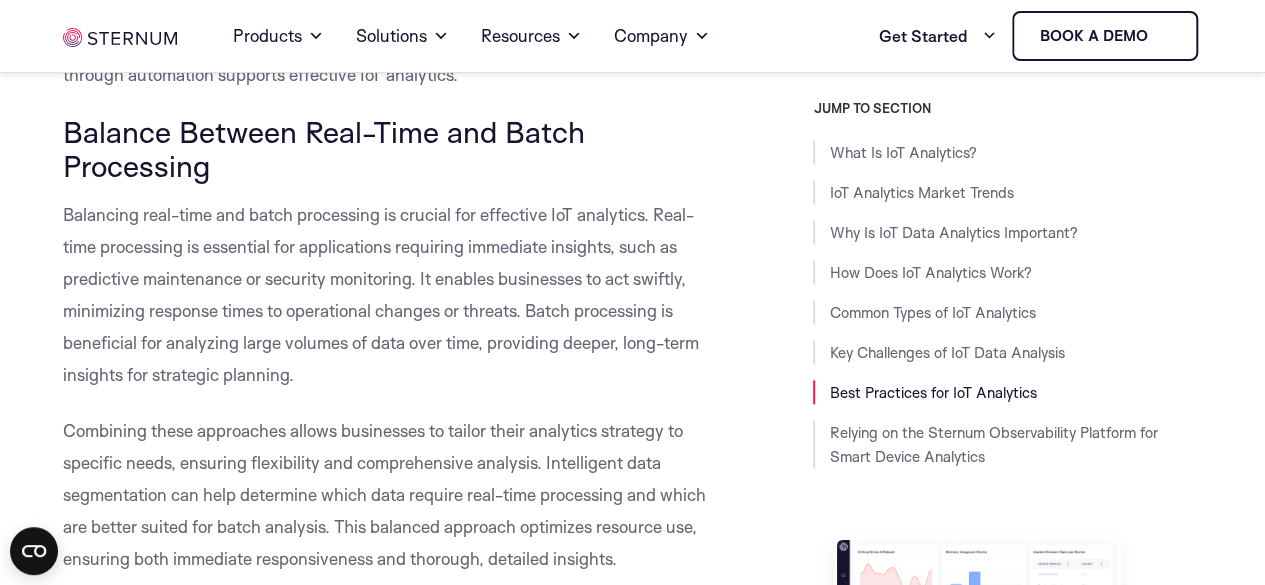 click on "What Is IoT Analytics?
IoT analytics refers to the process of analyzing data generated by internet-connected devices. These devices, often equipped with sensors, collect vast amounts of data, which must be processed to provide meaningful insights. IoT analytics extracts value via technologies such as big data processing and uses machine learning for tasks like pattern recognition or anomaly detection.
The value of IoT analytics lies in its ability to convert raw data into actionable insights that can drive efficiency and innovation. By leveraging IoT analytics, companies can optimize resource use, detect operational or security issues, predict maintenance needs, and enhance customer experiences. IoT analytics also supports strategic planning by providing a clearer picture of trends and patterns.
This is part of a series of articles about  IoT security
IoT Analytics Market Trends
Quick tips on how to use IoT analytics to enhance device security:" at bounding box center [389, -2339] 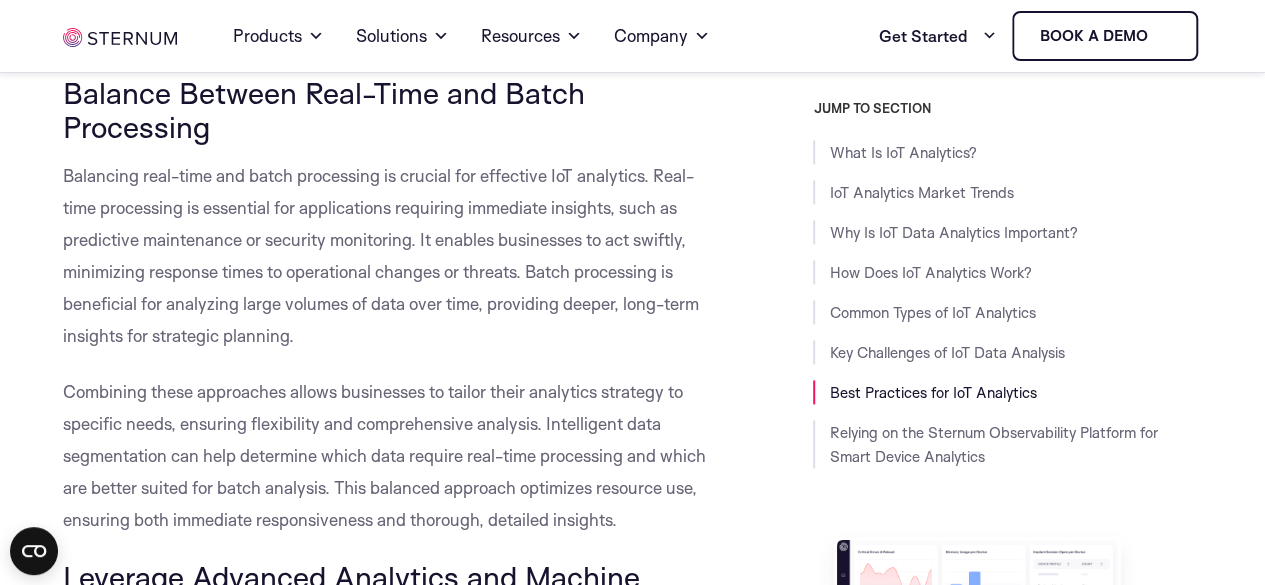 scroll, scrollTop: 8796, scrollLeft: 0, axis: vertical 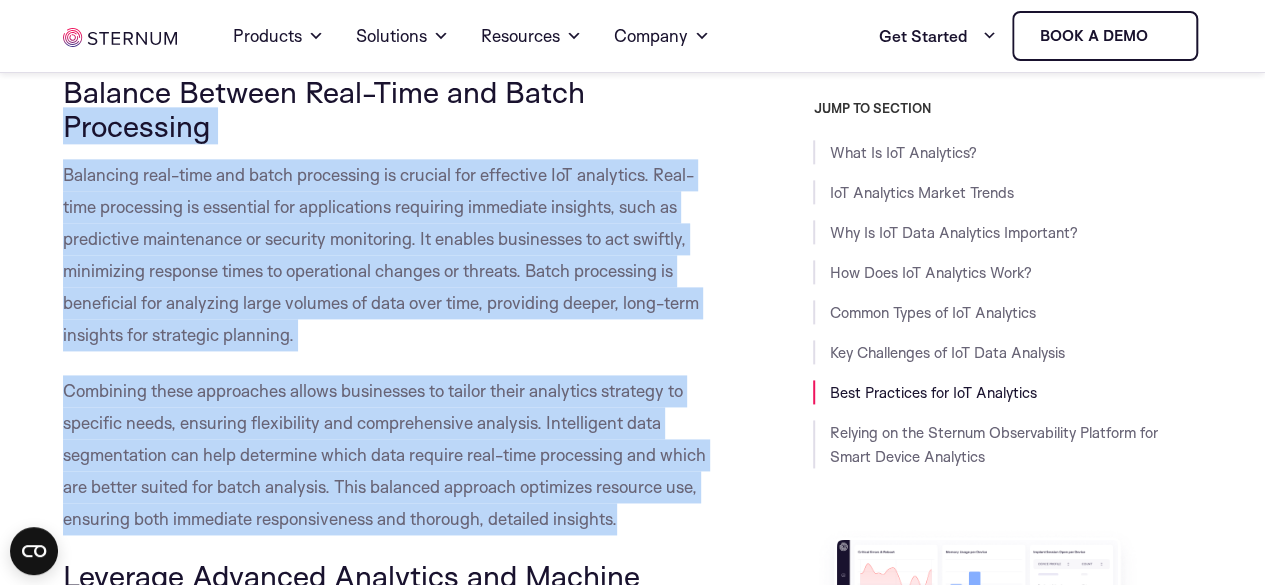 drag, startPoint x: 618, startPoint y: 522, endPoint x: 59, endPoint y: 110, distance: 694.4242 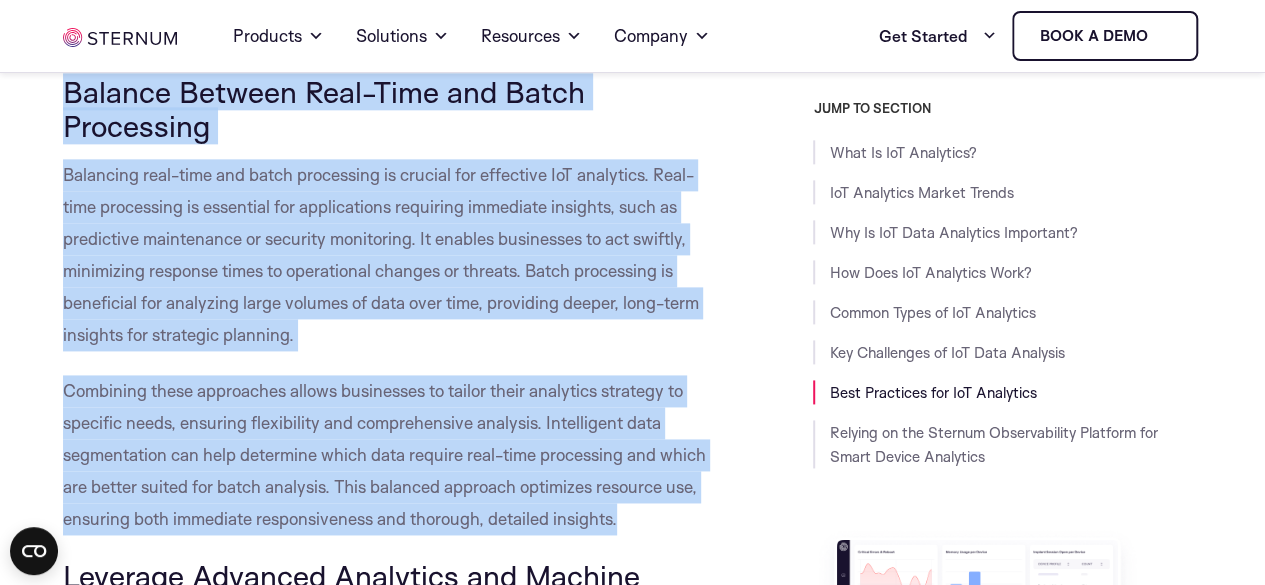 drag, startPoint x: 60, startPoint y: 91, endPoint x: 628, endPoint y: 516, distance: 709.40045 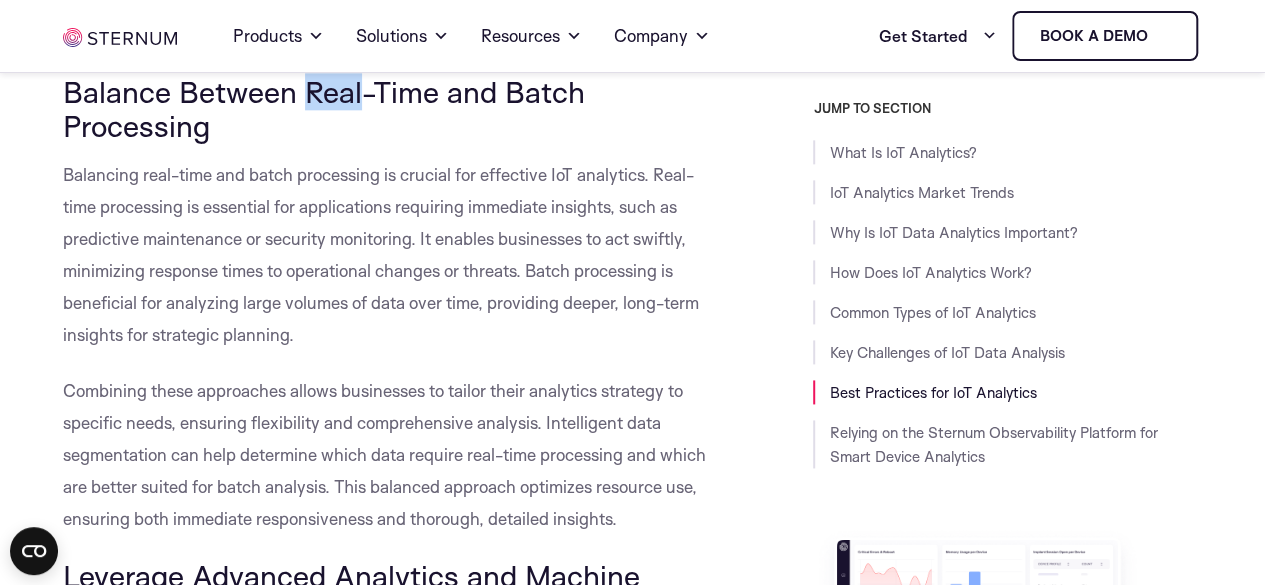 click on "Balance Between Real-Time and Batch Processing" at bounding box center (324, 108) 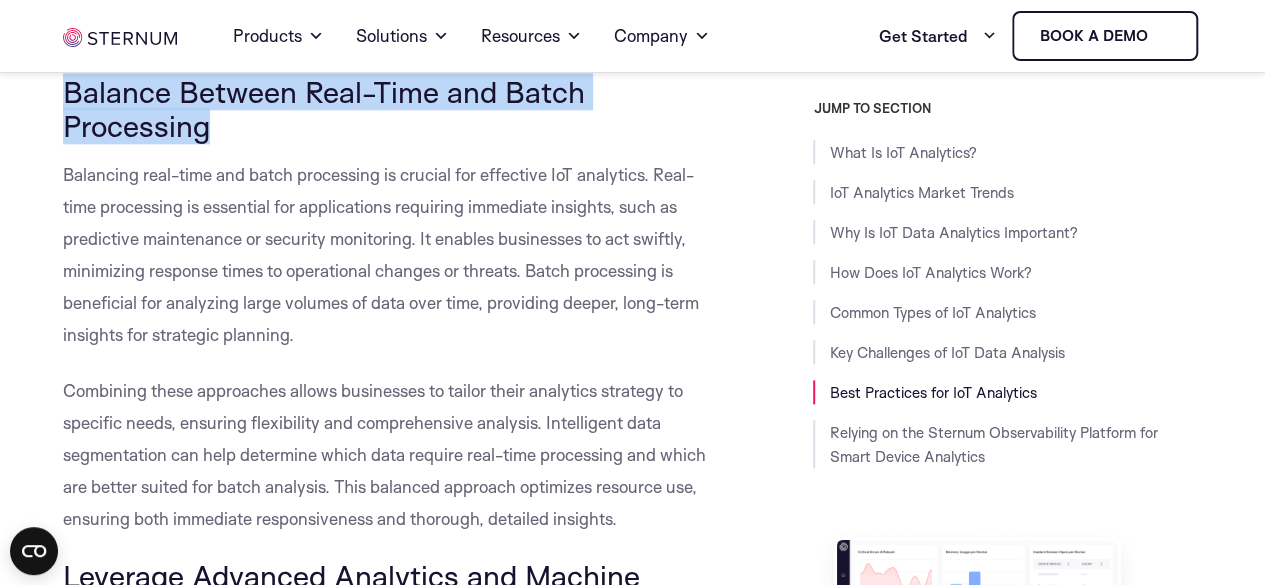 click on "Balance Between Real-Time and Batch Processing" at bounding box center (324, 108) 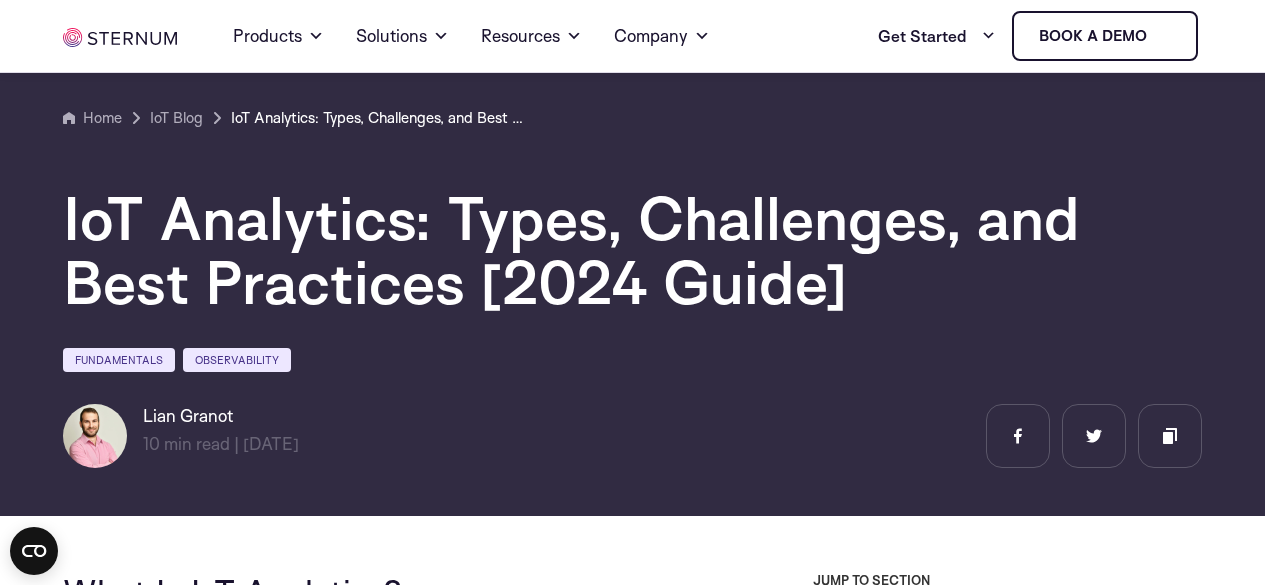 scroll, scrollTop: 9164, scrollLeft: 0, axis: vertical 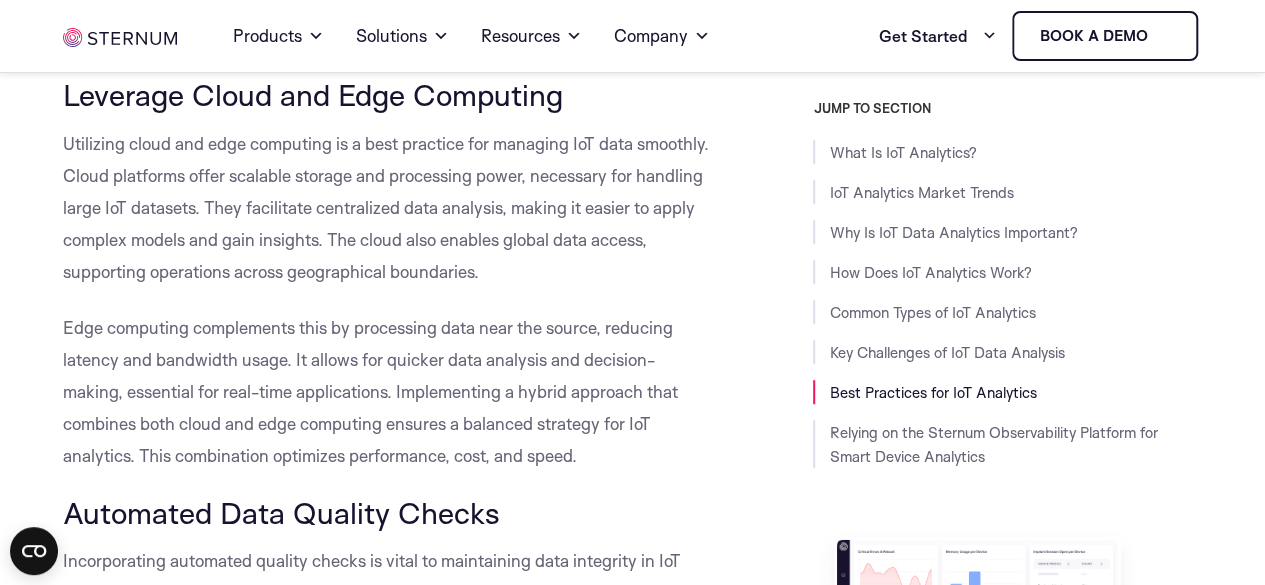 click on "What Is IoT Analytics?
IoT analytics refers to the process of analyzing data generated by internet-connected devices. These devices, often equipped with sensors, collect vast amounts of data, which must be processed to provide meaningful insights. IoT analytics extracts value via technologies such as big data processing and uses machine learning for tasks like pattern recognition or anomaly detection.
The value of IoT analytics lies in its ability to convert raw data into actionable insights that can drive efficiency and innovation. By leveraging IoT analytics, companies can optimize resource use, detect operational or security issues, predict maintenance needs, and enhance customer experiences. IoT analytics also supports strategic planning by providing a clearer picture of trends and patterns.
This is part of a series of articles about  IoT security
IoT Analytics Market Trends
Quick tips on how to use IoT analytics to enhance device security:" at bounding box center [389, -1541] 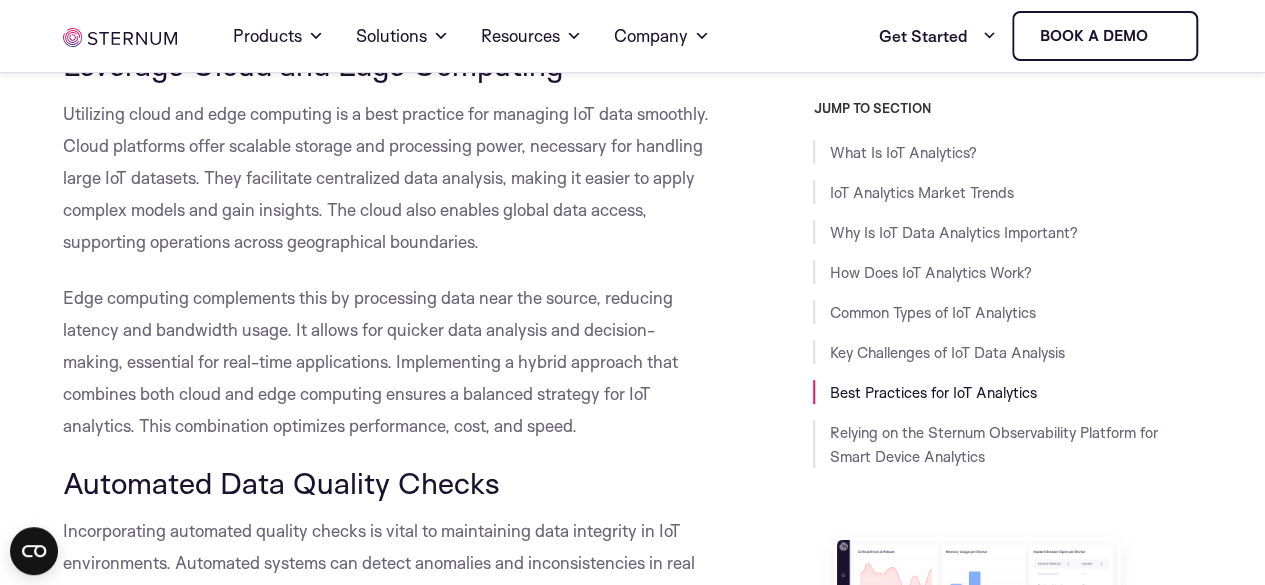 scroll, scrollTop: 8014, scrollLeft: 0, axis: vertical 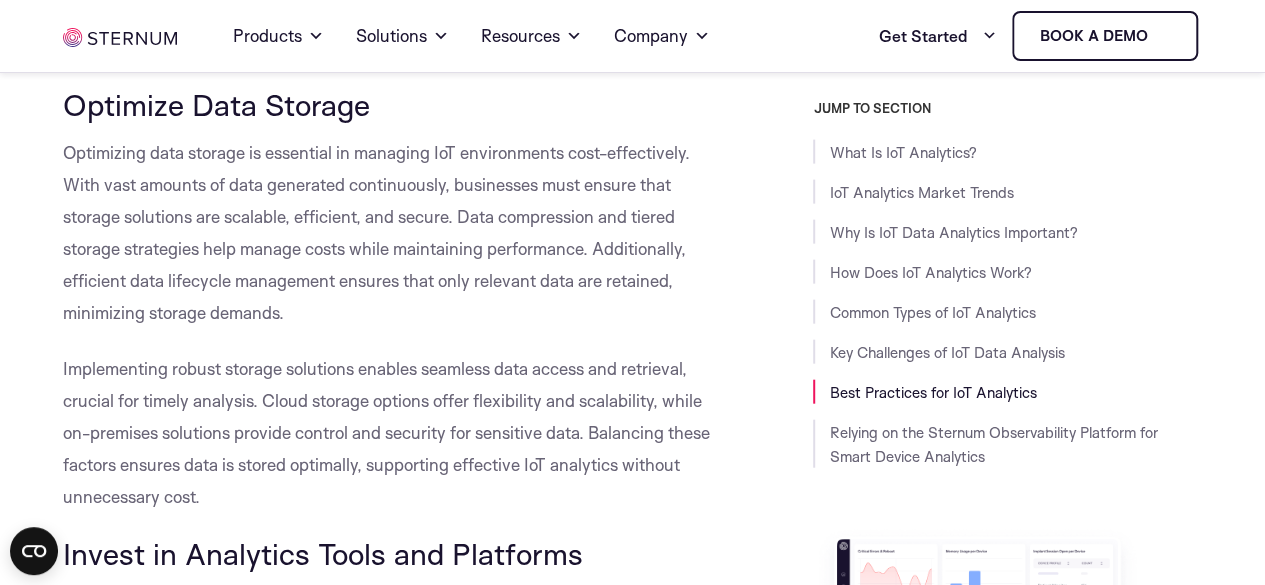 click on "Optimize Data Storage" at bounding box center [216, 104] 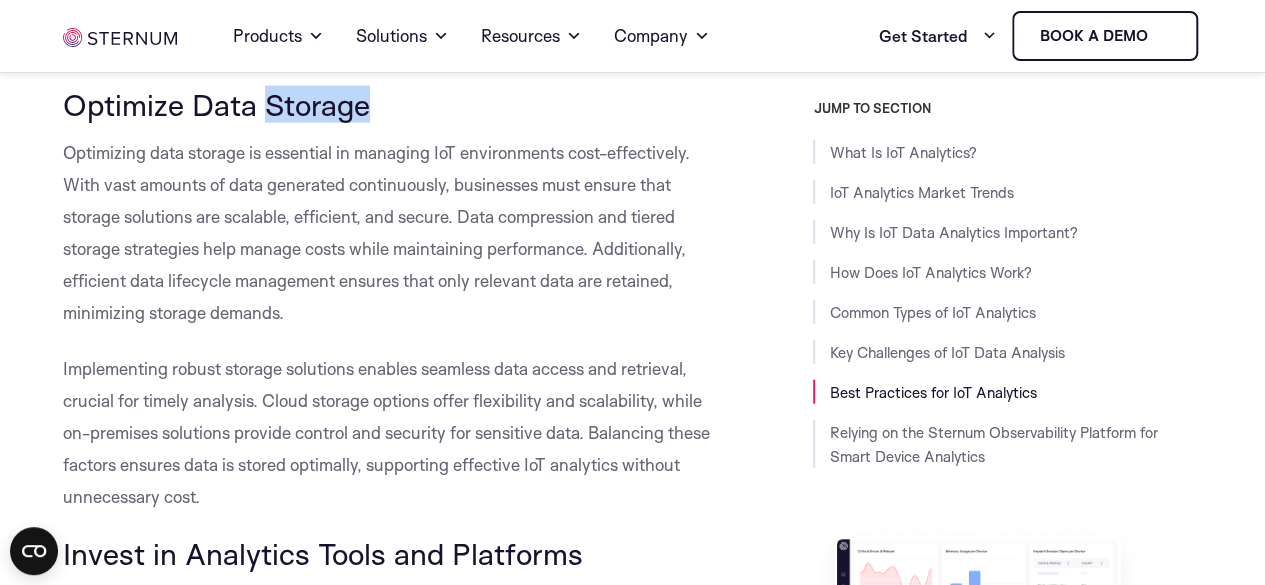 click on "Optimize Data Storage" at bounding box center [216, 104] 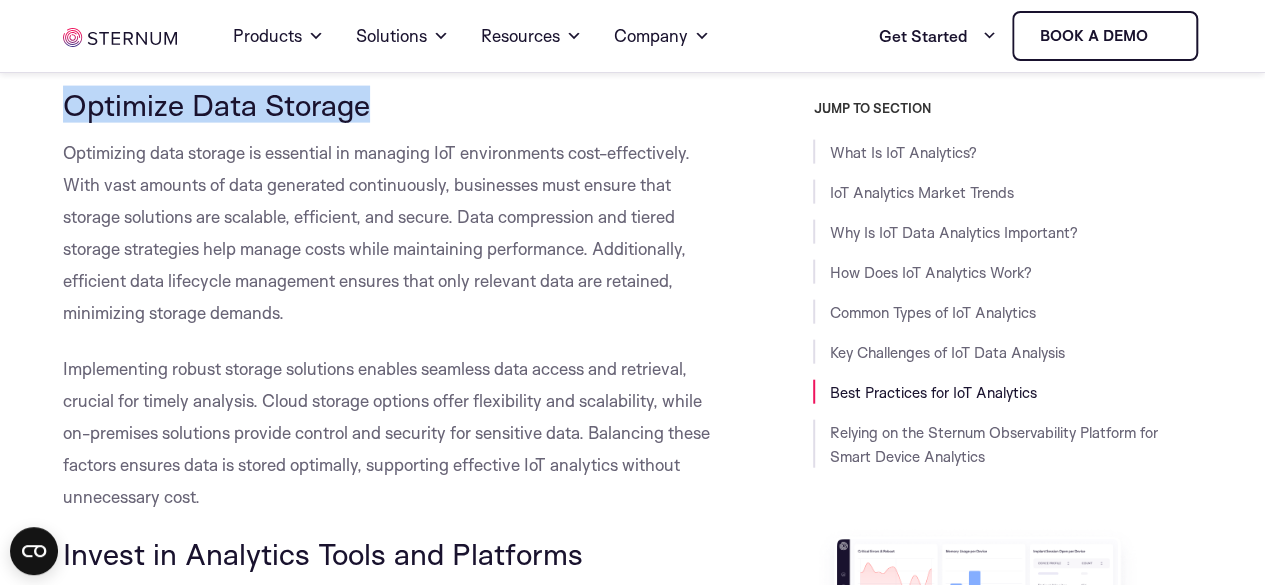 click on "Optimize Data Storage" at bounding box center (216, 104) 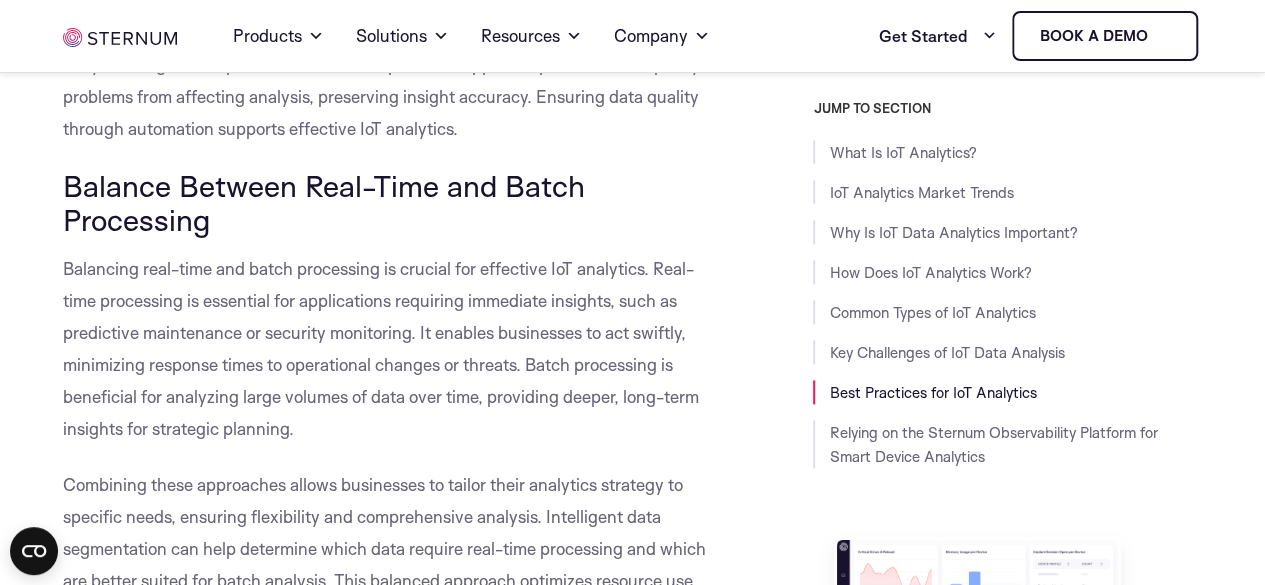 click on "Balancing real-time and batch processing is crucial for effective IoT analytics. Real-time processing is essential for applications requiring immediate insights, such as predictive maintenance or security monitoring. It enables businesses to act swiftly, minimizing response times to operational changes or threats. Batch processing is beneficial for analyzing large volumes of data over time, providing deeper, long-term insights for strategic planning." at bounding box center (381, 348) 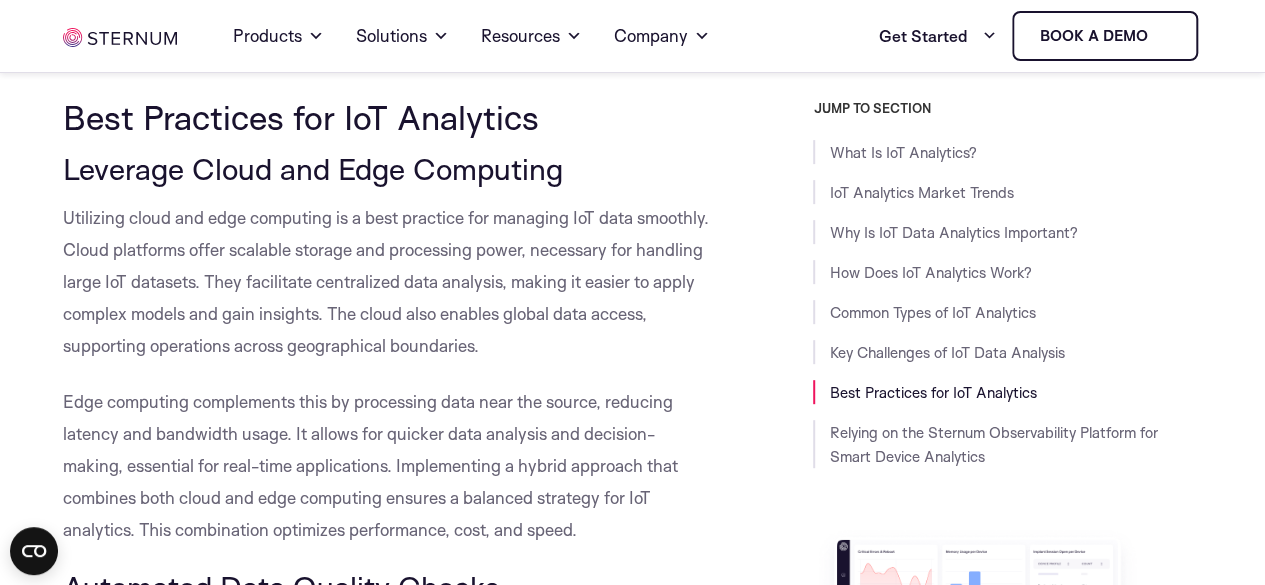 scroll, scrollTop: 7882, scrollLeft: 0, axis: vertical 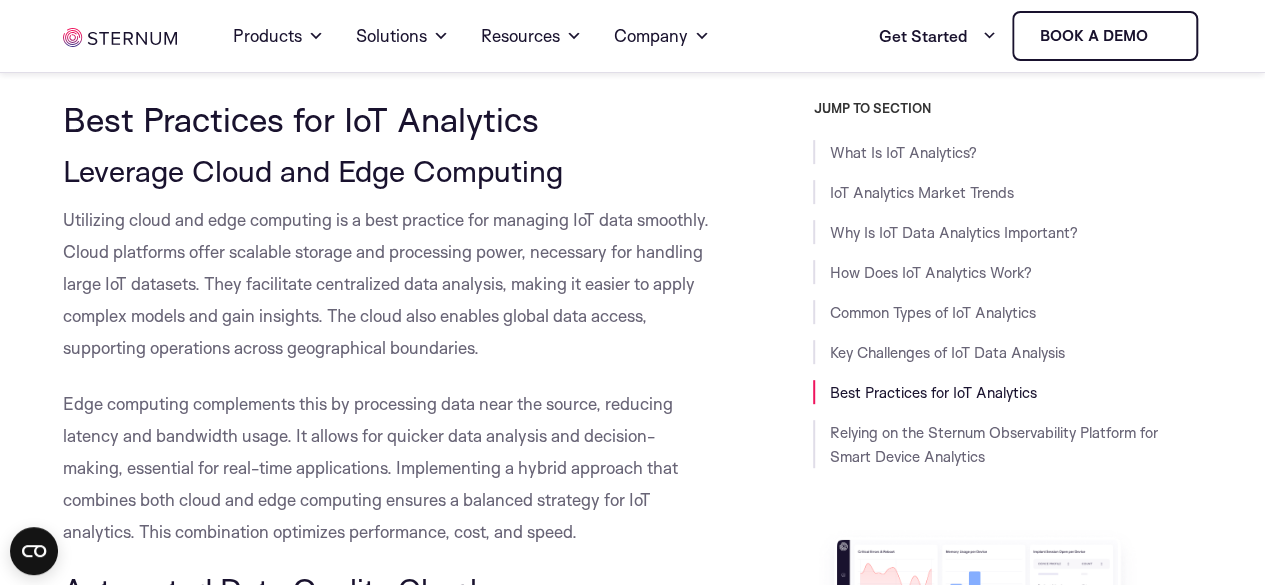click on "Utilizing cloud and edge computing is a best practice for managing IoT data smoothly. Cloud platforms offer scalable storage and processing power, necessary for handling large IoT datasets. They facilitate centralized data analysis, making it easier to apply complex models and gain insights. The cloud also enables global data access, supporting operations across geographical boundaries." at bounding box center (389, 284) 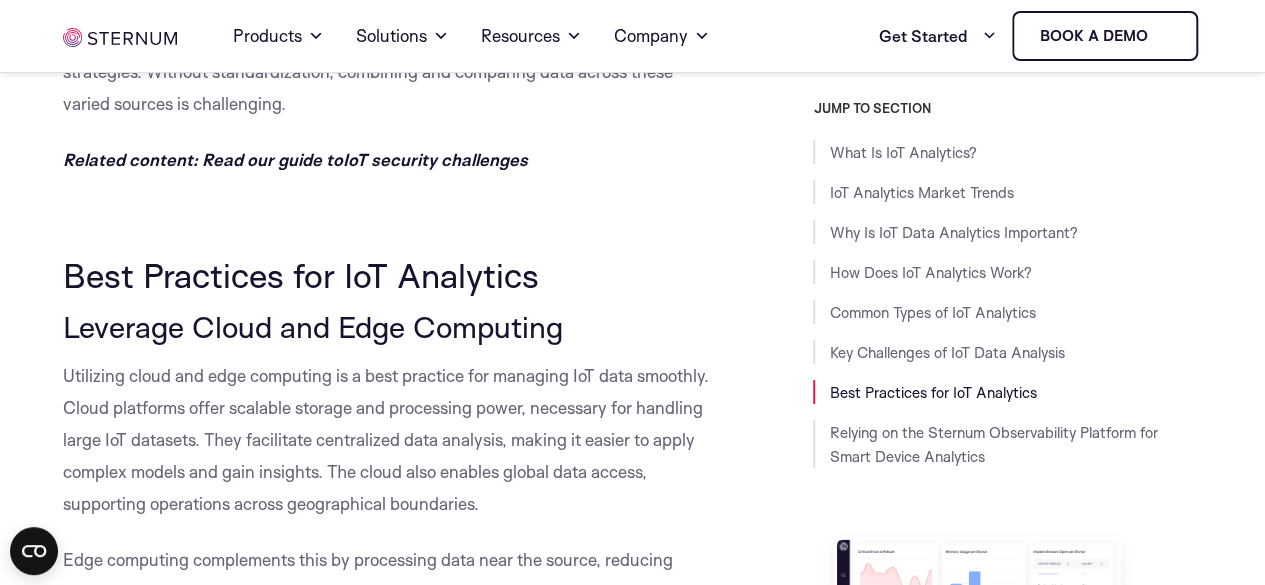 scroll, scrollTop: 7750, scrollLeft: 0, axis: vertical 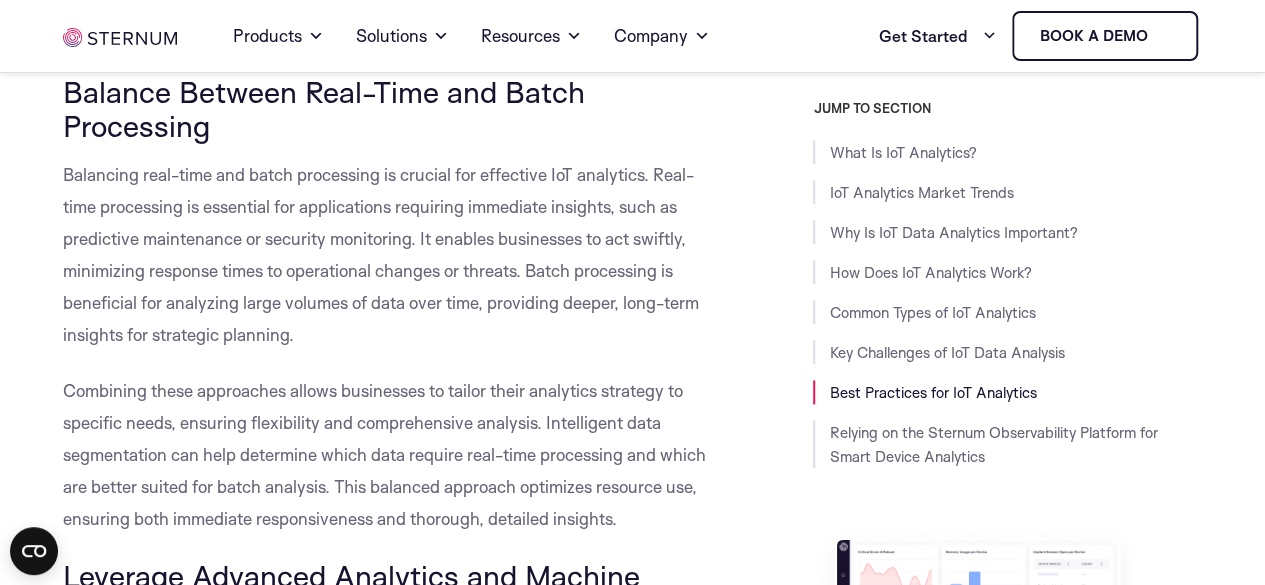 click on "What Is IoT Analytics?
IoT analytics refers to the process of analyzing data generated by internet-connected devices. These devices, often equipped with sensors, collect vast amounts of data, which must be processed to provide meaningful insights. IoT analytics extracts value via technologies such as big data processing and uses machine learning for tasks like pattern recognition or anomaly detection.
The value of IoT analytics lies in its ability to convert raw data into actionable insights that can drive efficiency and innovation. By leveraging IoT analytics, companies can optimize resource use, detect operational or security issues, predict maintenance needs, and enhance customer experiences. IoT analytics also supports strategic planning by providing a clearer picture of trends and patterns.
This is part of a series of articles about  IoT security
IoT Analytics Market Trends
Quick tips on how to use IoT analytics to enhance device security:" at bounding box center (389, -2379) 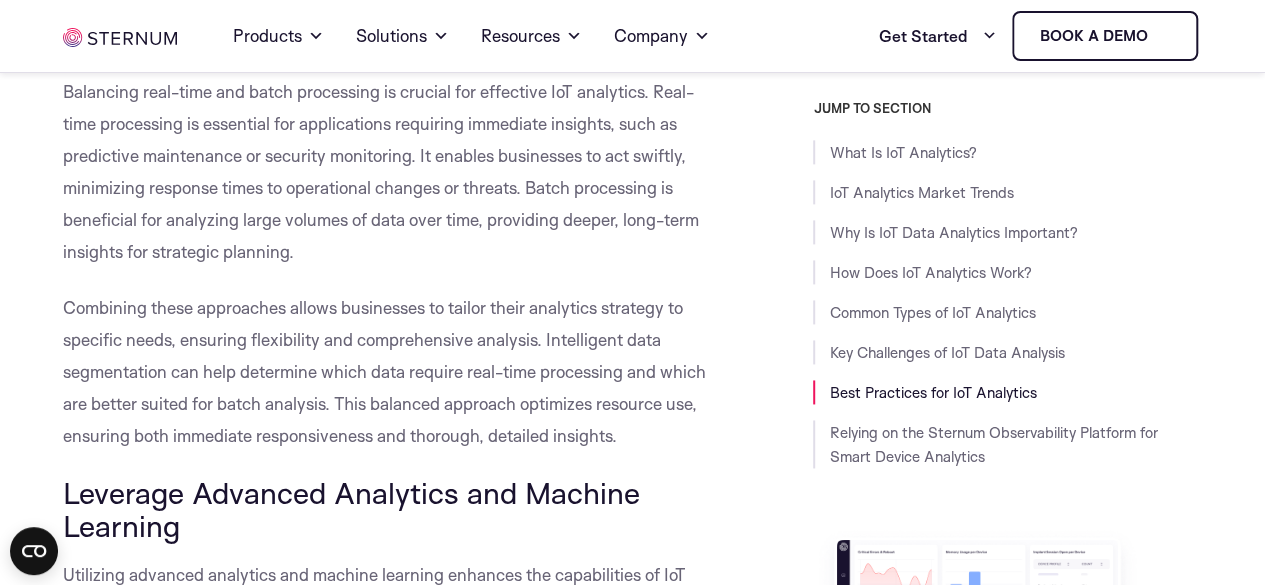 scroll, scrollTop: 8806, scrollLeft: 0, axis: vertical 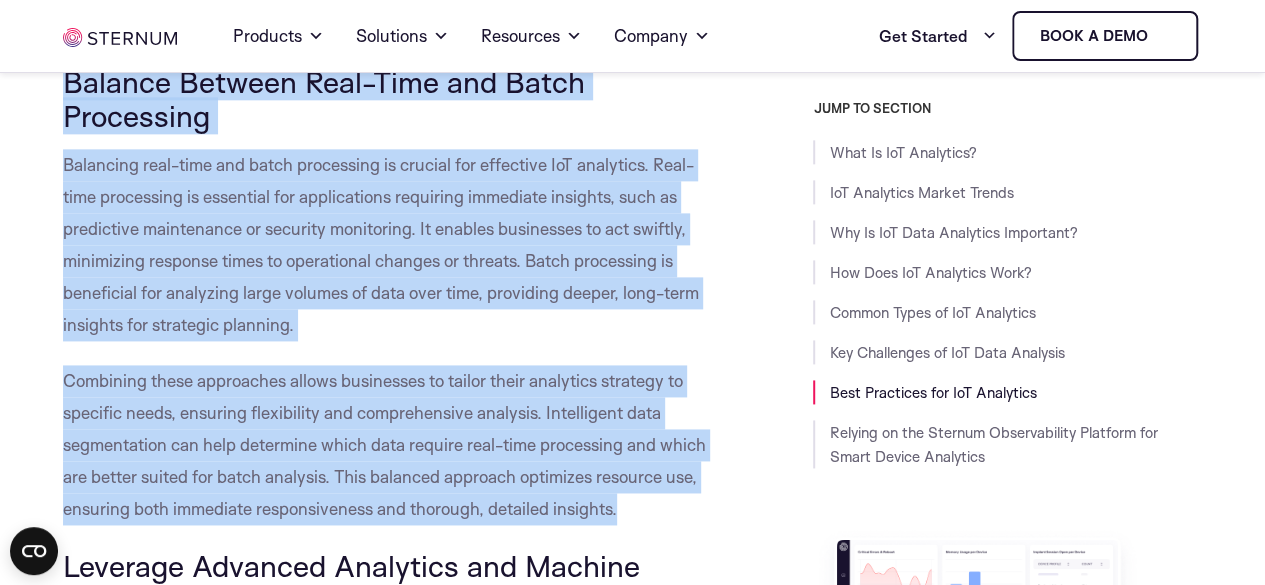 drag, startPoint x: 631, startPoint y: 511, endPoint x: 44, endPoint y: 76, distance: 730.61206 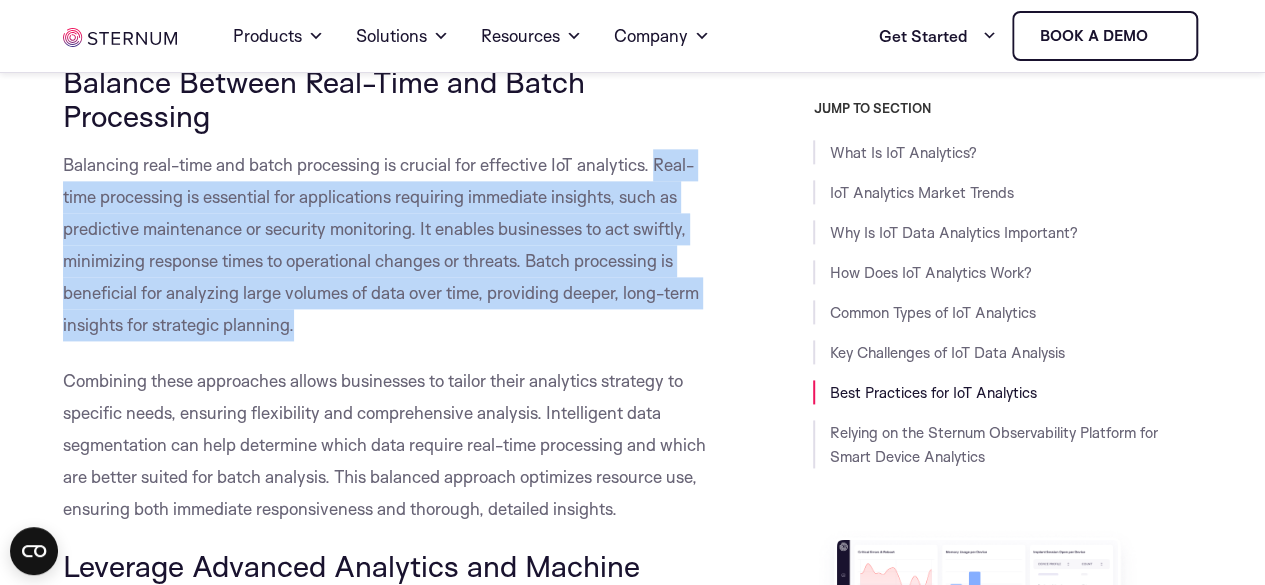 drag, startPoint x: 656, startPoint y: 155, endPoint x: 673, endPoint y: 314, distance: 159.90622 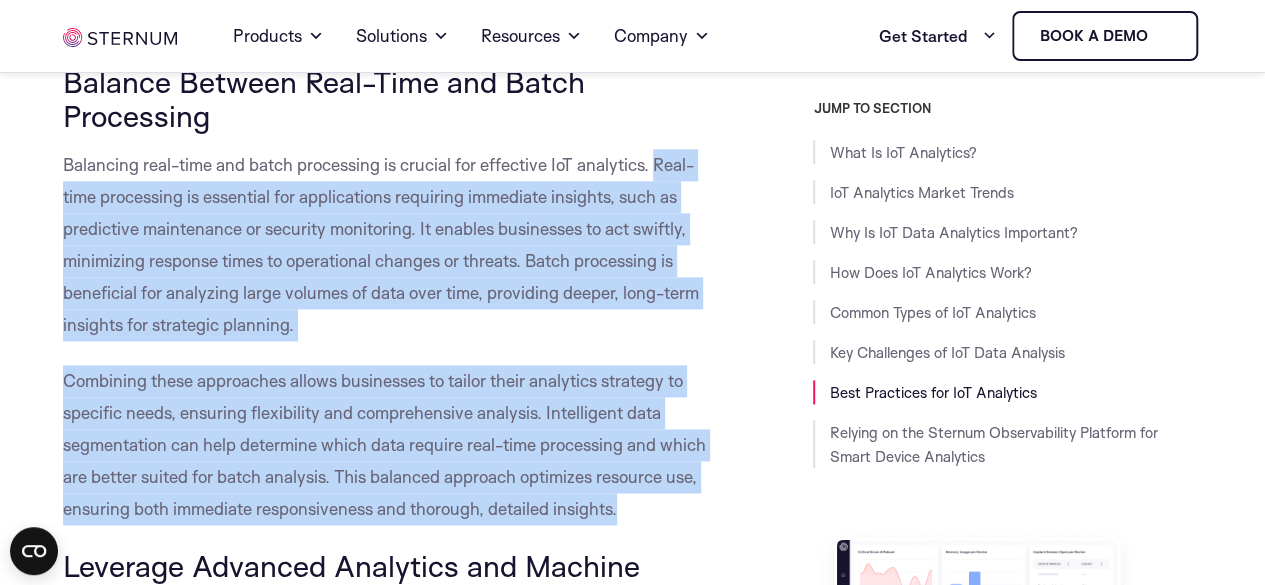 drag, startPoint x: 642, startPoint y: 507, endPoint x: 658, endPoint y: 161, distance: 346.36975 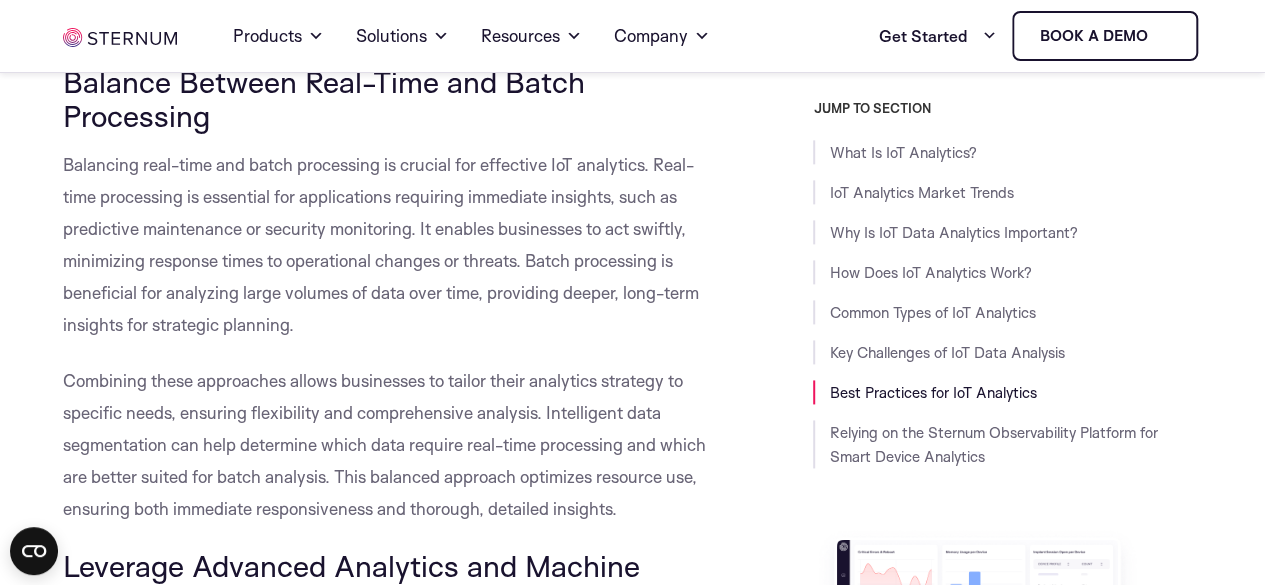 click on "Balancing real-time and batch processing is crucial for effective IoT analytics. Real-time processing is essential for applications requiring immediate insights, such as predictive maintenance or security monitoring. It enables businesses to act swiftly, minimizing response times to operational changes or threats. Batch processing is beneficial for analyzing large volumes of data over time, providing deeper, long-term insights for strategic planning." at bounding box center (381, 244) 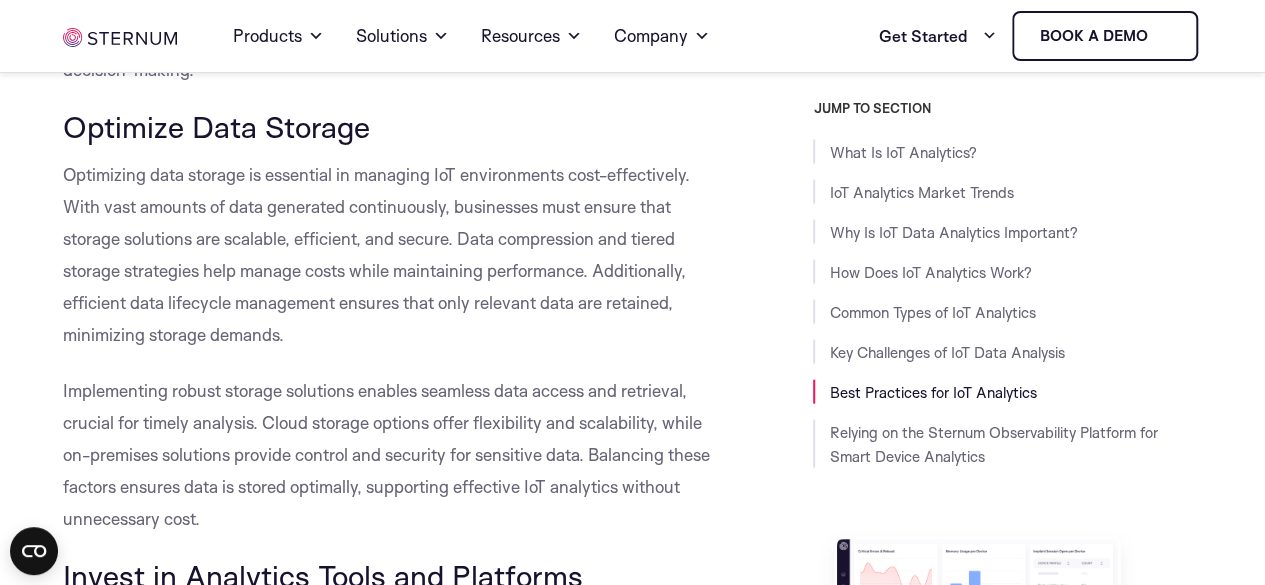 scroll, scrollTop: 9761, scrollLeft: 0, axis: vertical 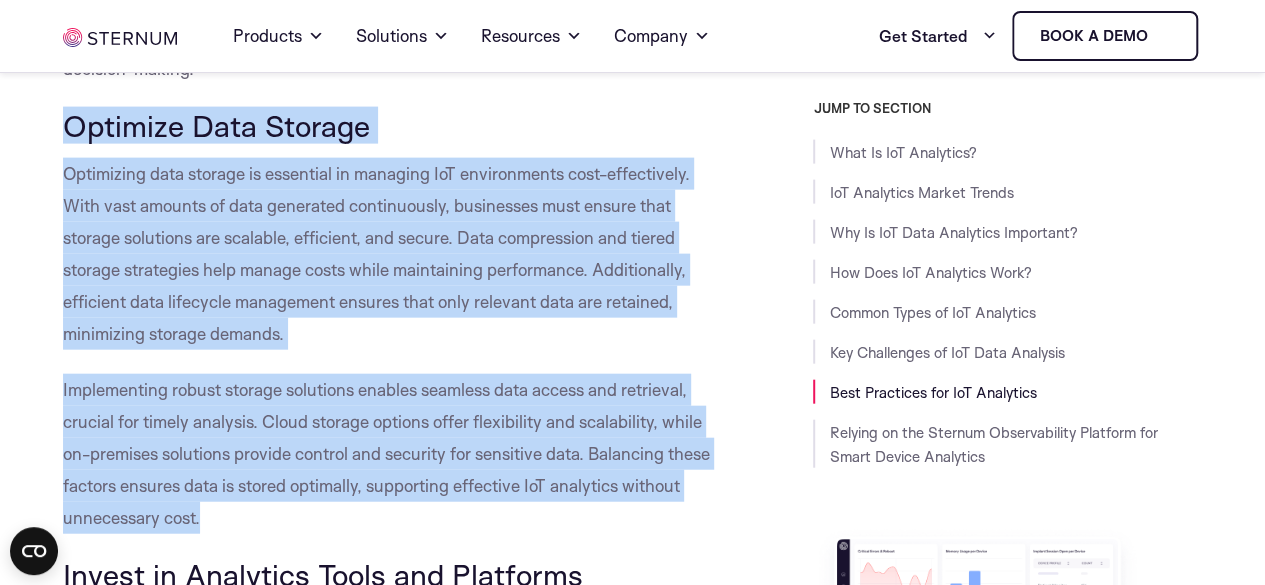 drag, startPoint x: 272, startPoint y: 521, endPoint x: 58, endPoint y: 142, distance: 435.24362 